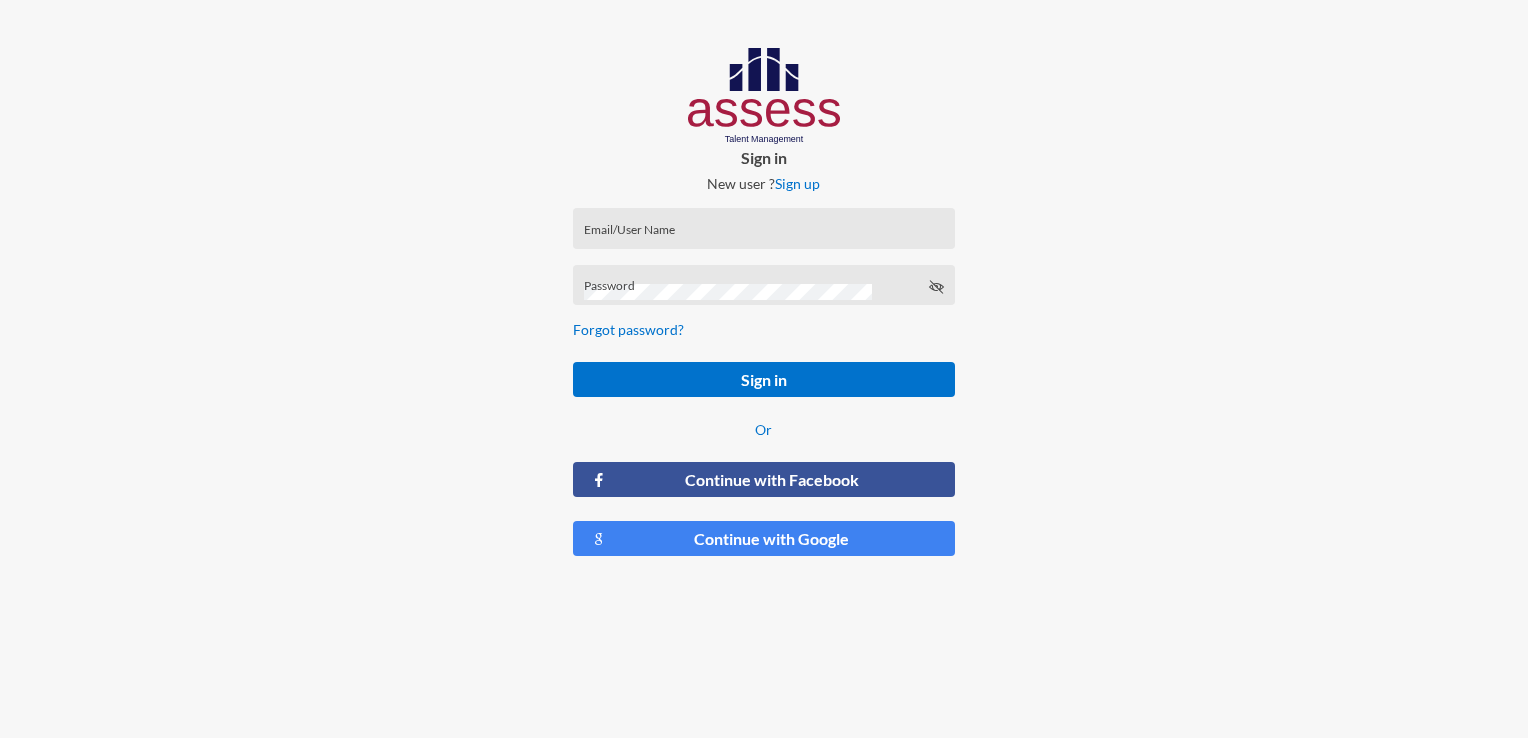scroll, scrollTop: 0, scrollLeft: 0, axis: both 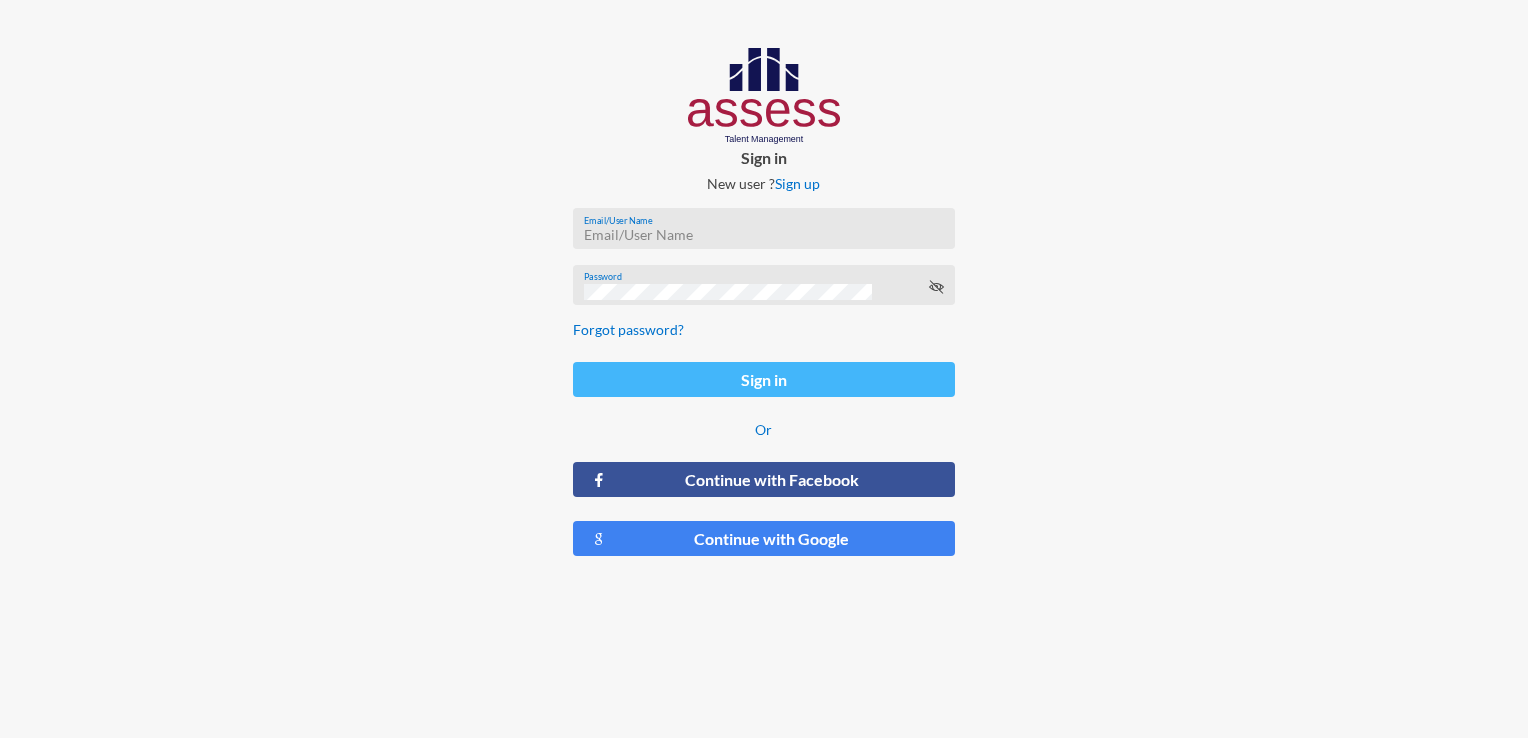 type on "[EMAIL]" 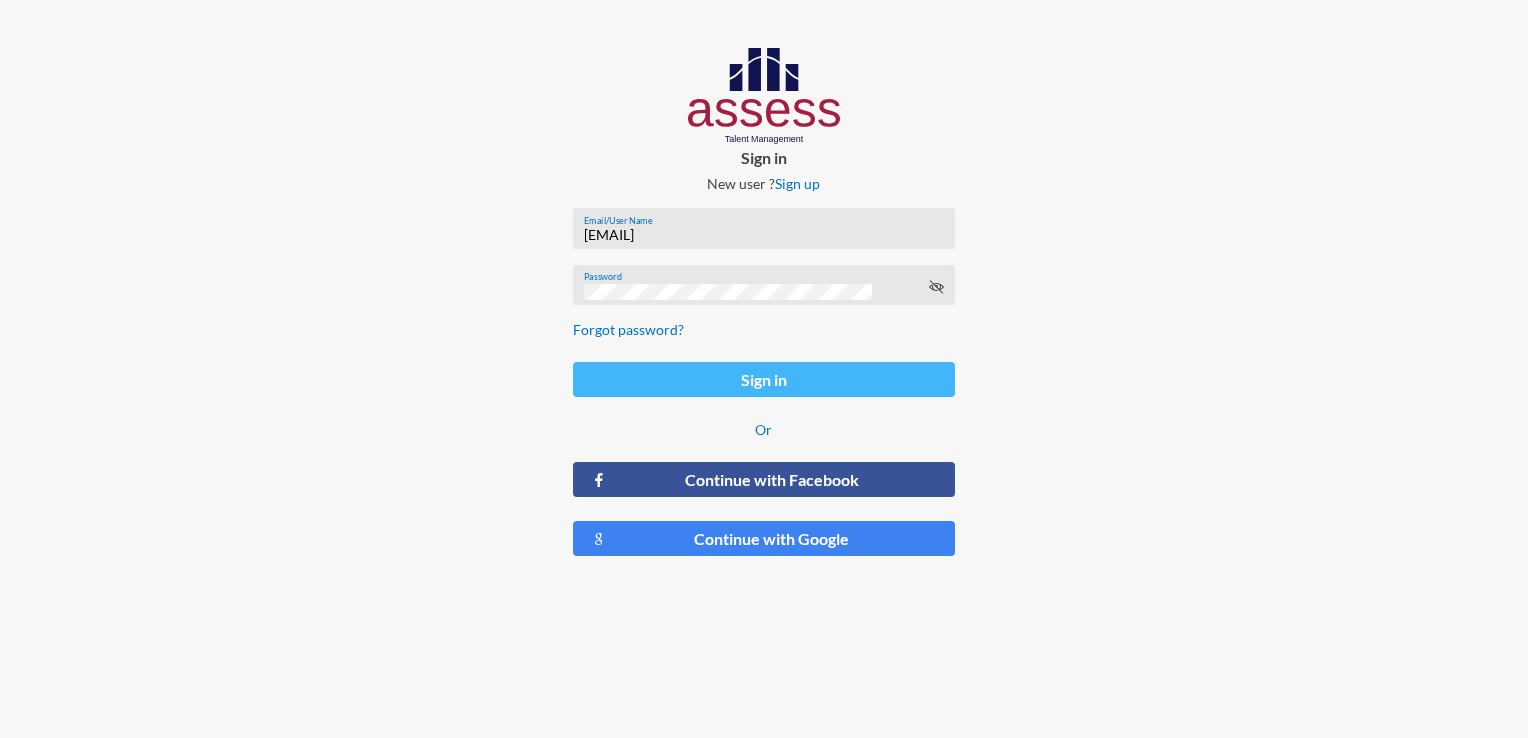 click on "Sign in" 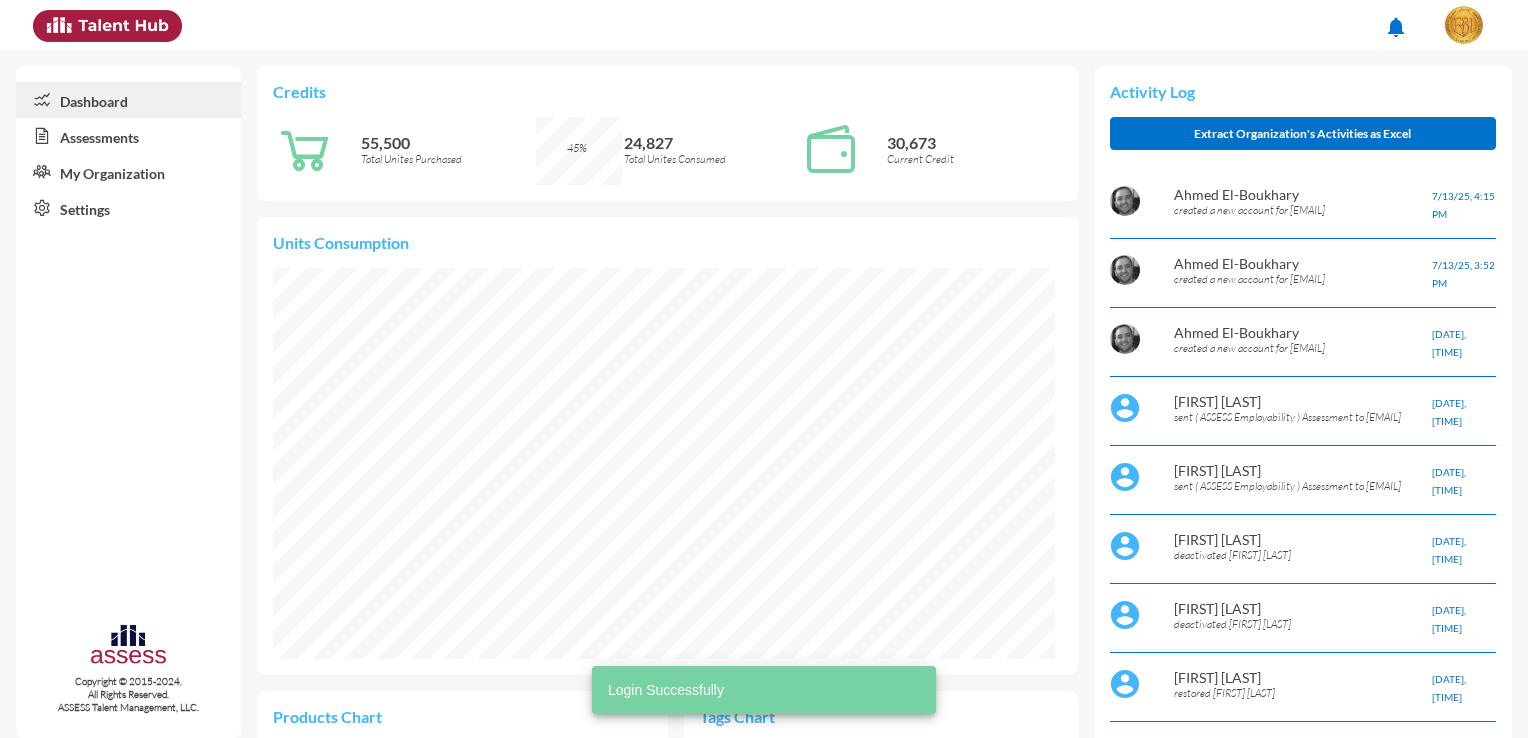 scroll, scrollTop: 999932, scrollLeft: 999912, axis: both 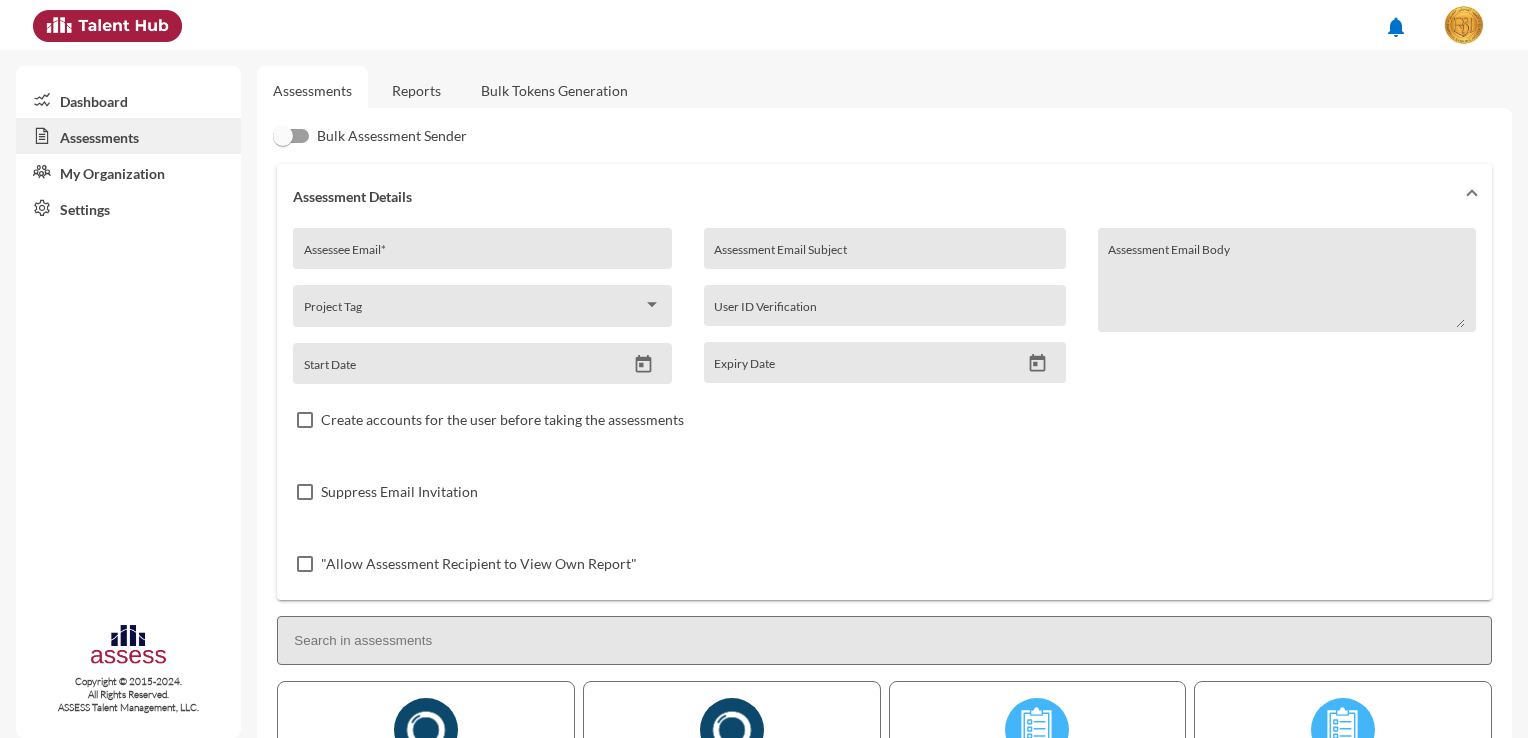 click on "Reports" 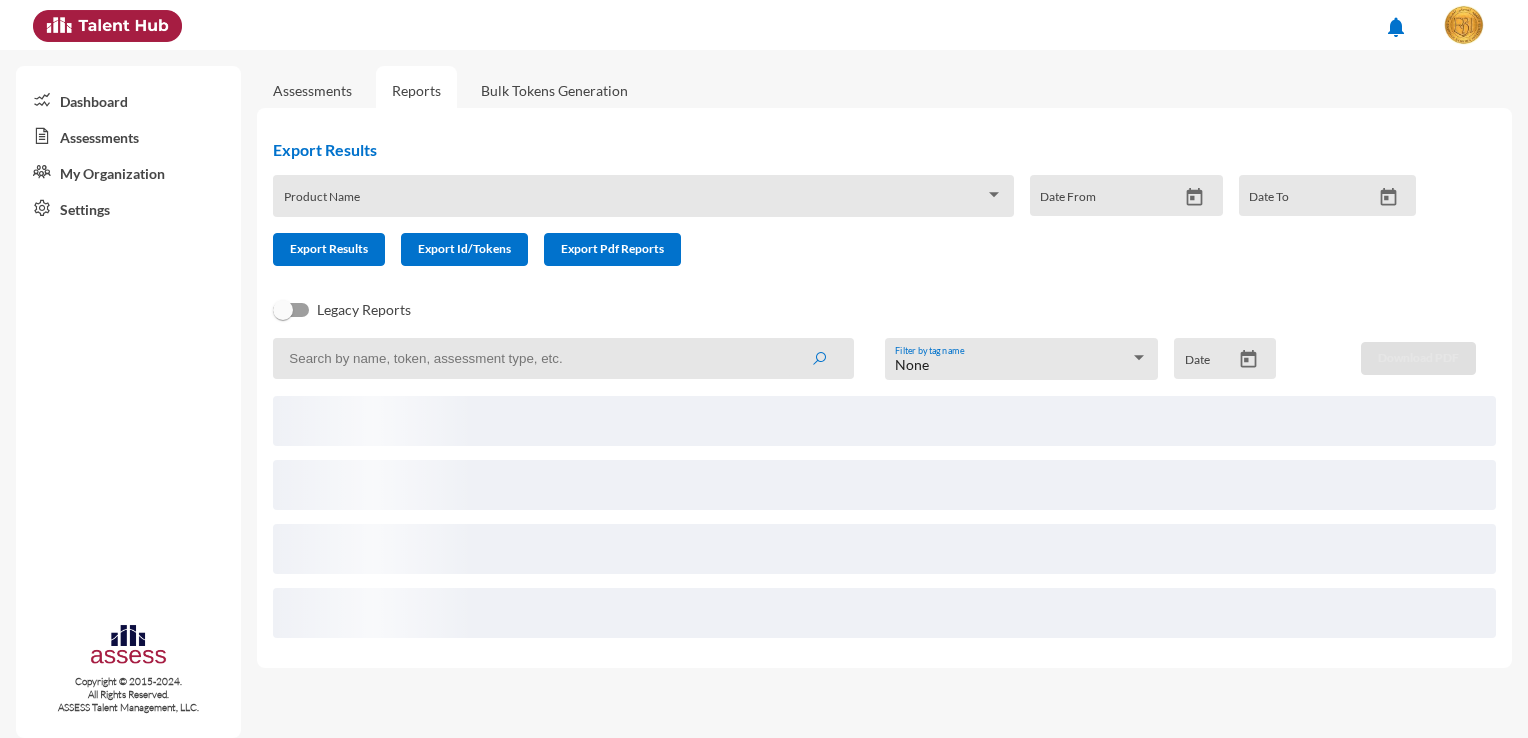 click 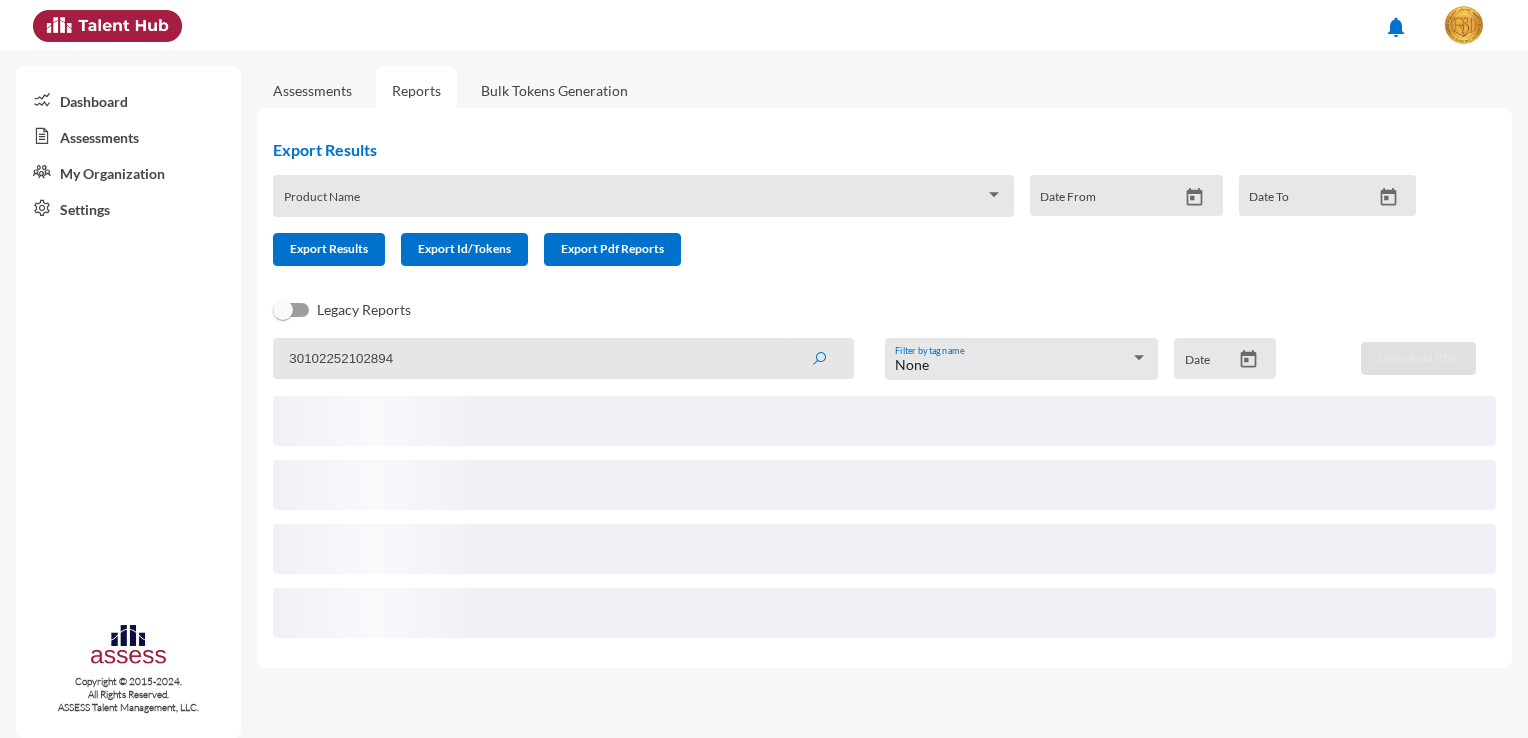 click 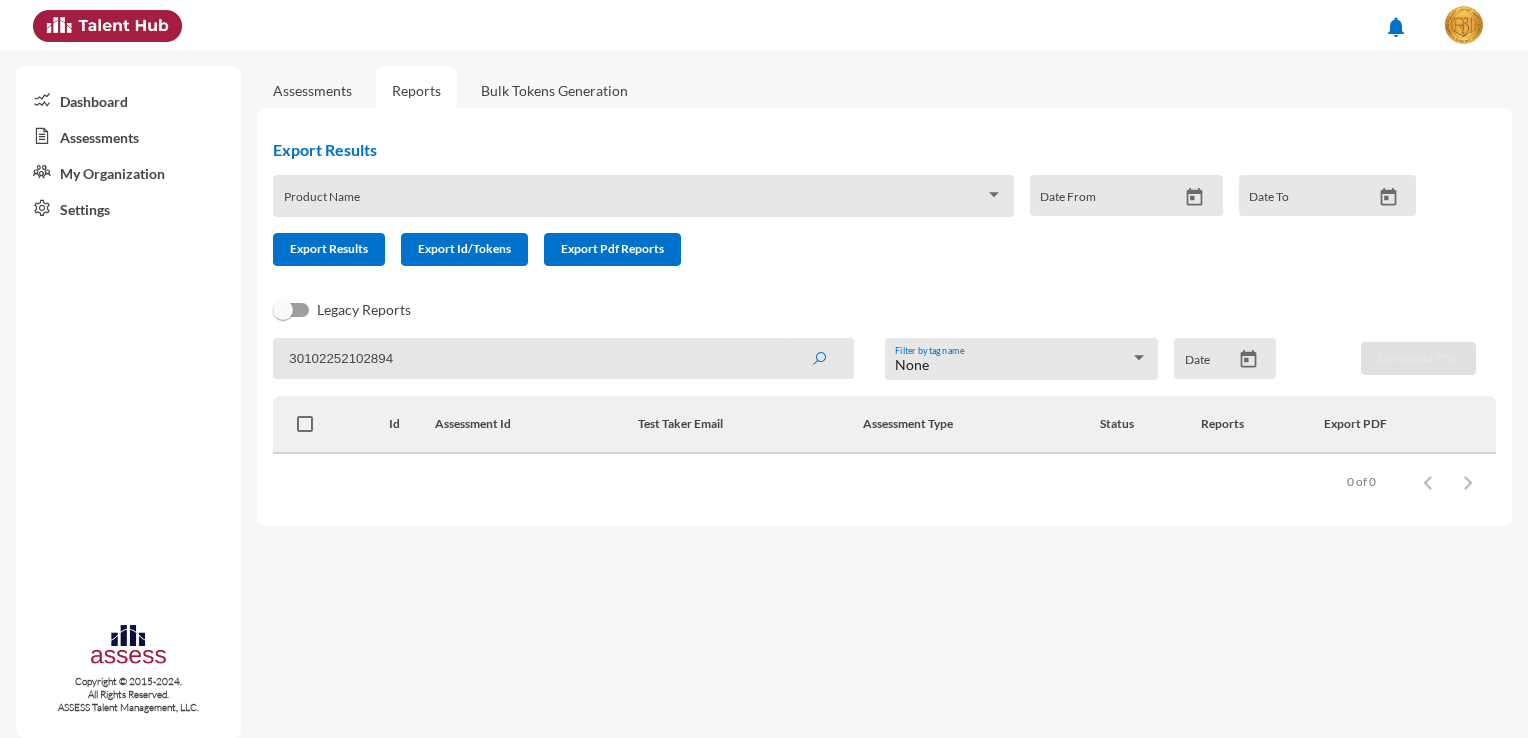 drag, startPoint x: 412, startPoint y: 355, endPoint x: 226, endPoint y: 338, distance: 186.77527 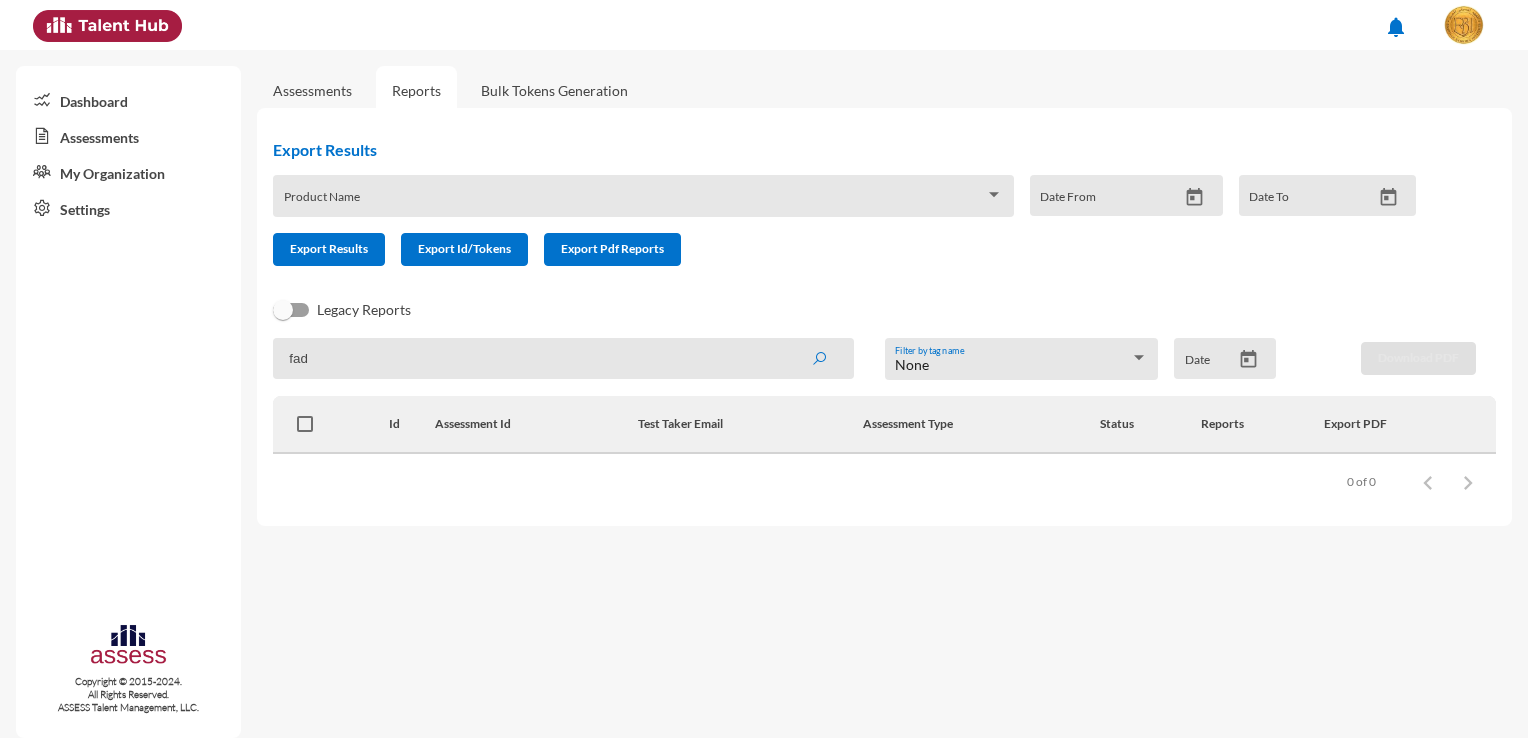 type on "fad" 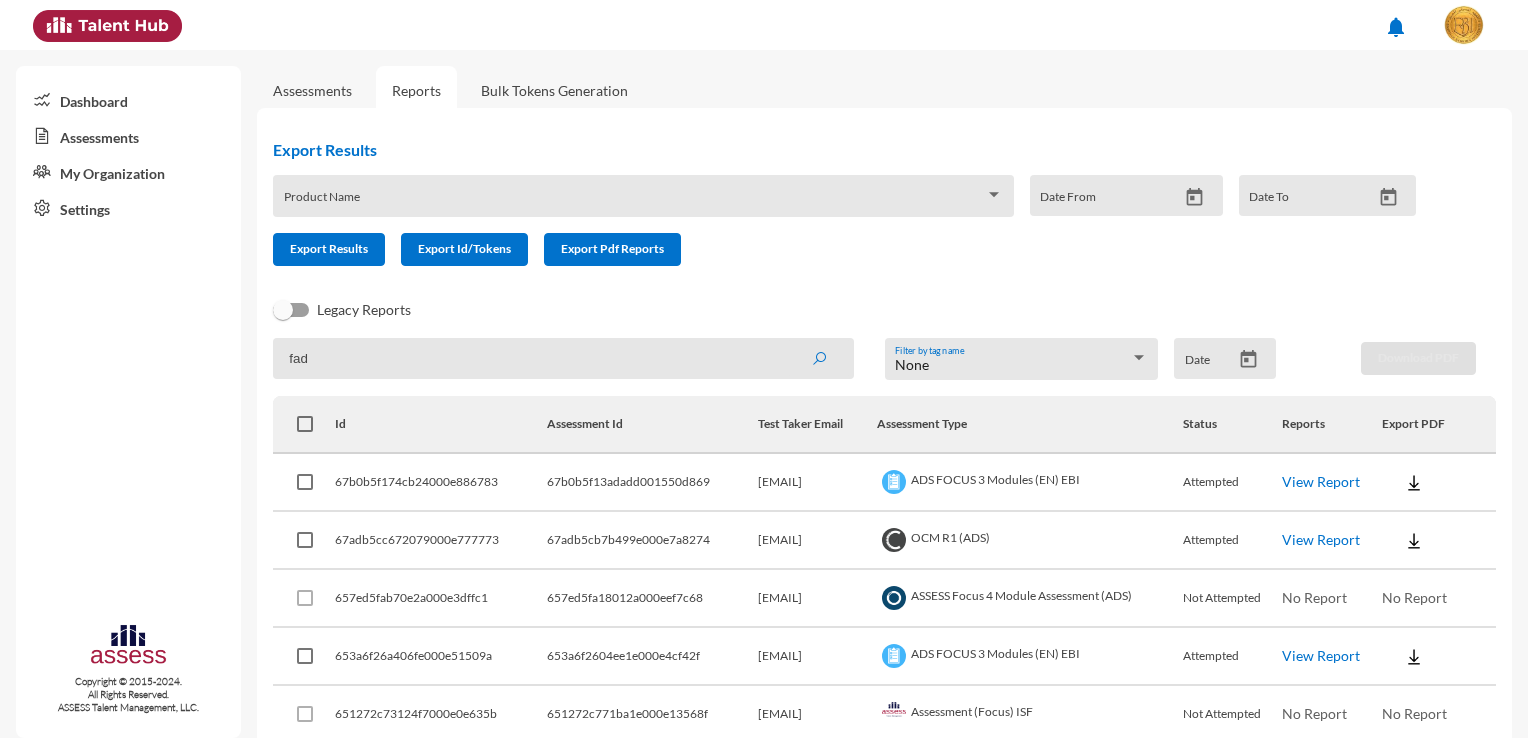 click on "View Report" 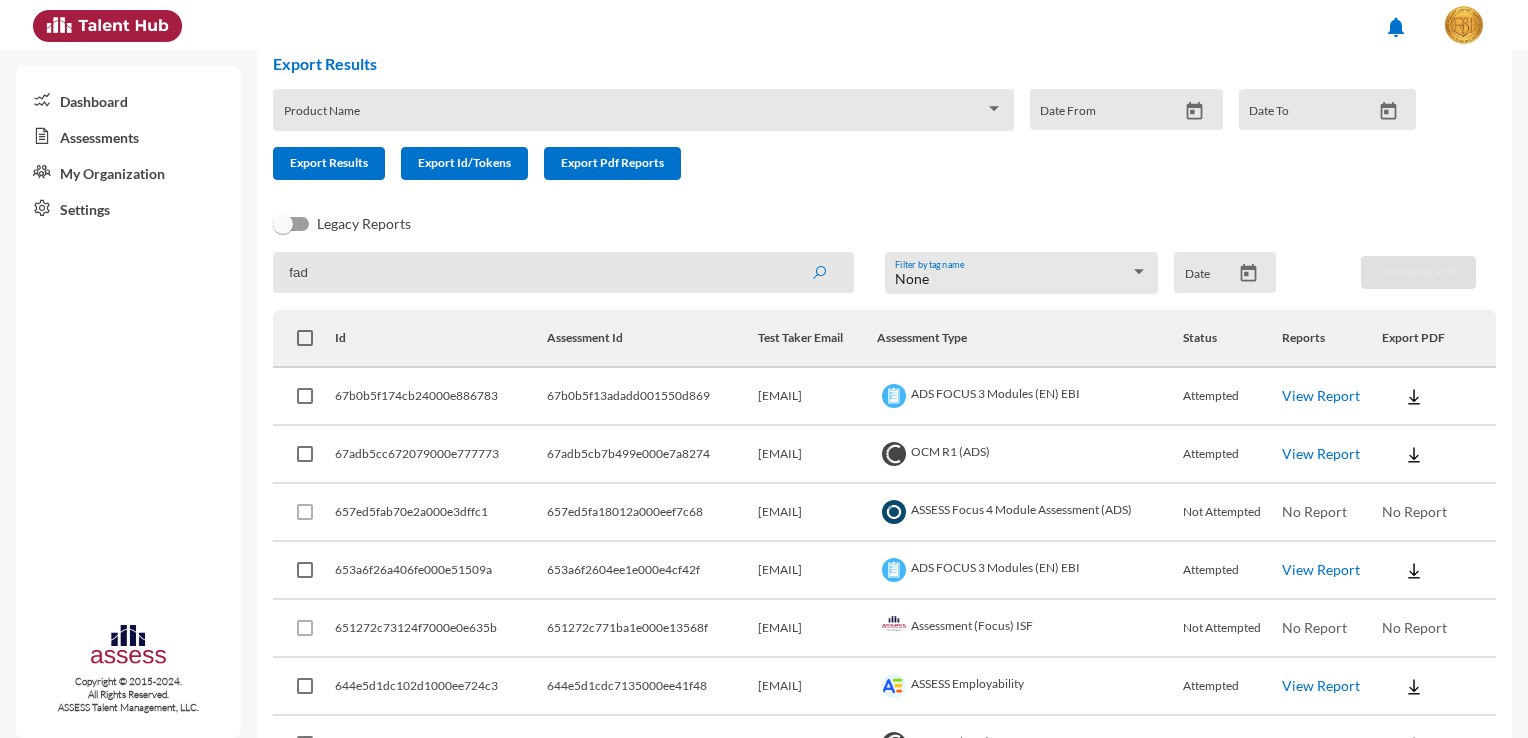 scroll, scrollTop: 0, scrollLeft: 0, axis: both 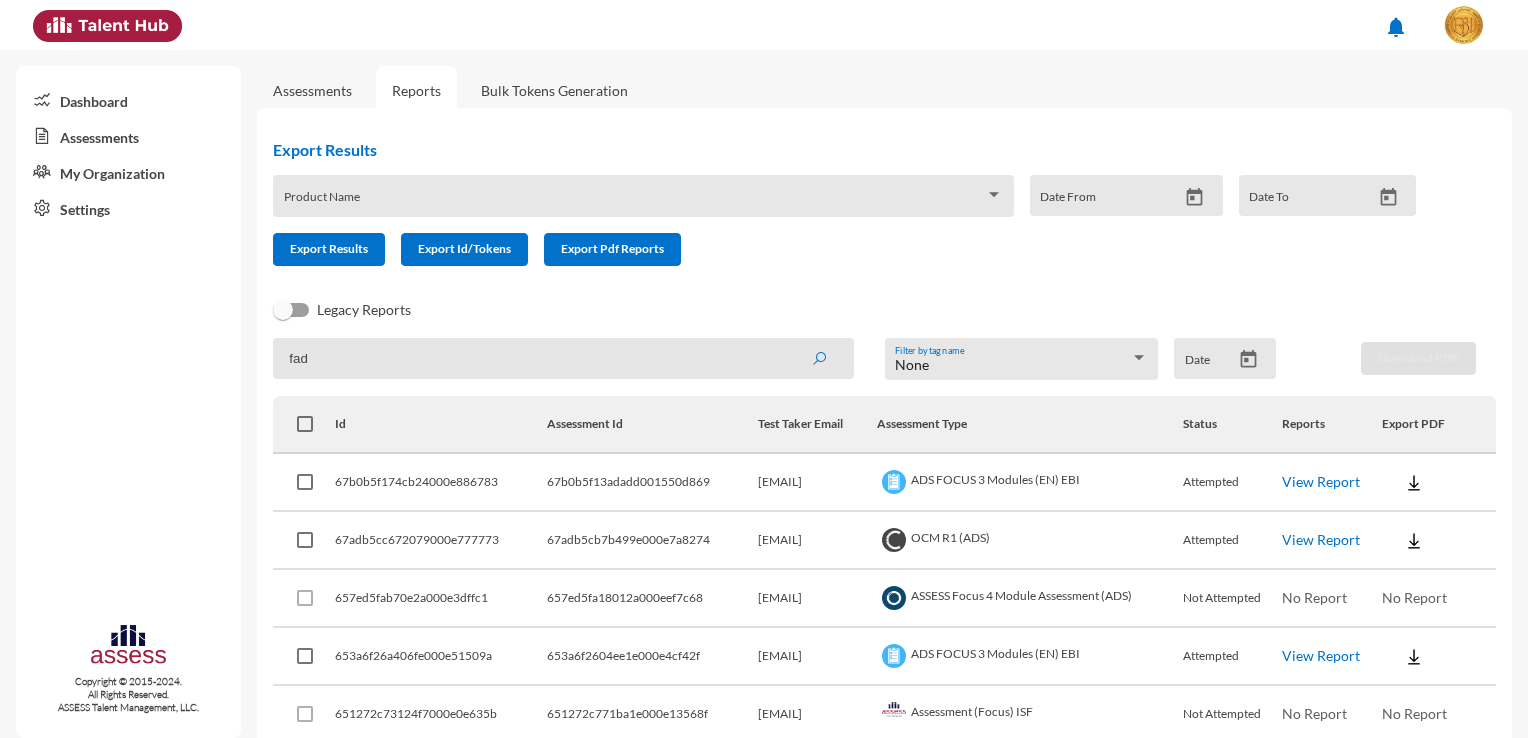 click on "Assessments" 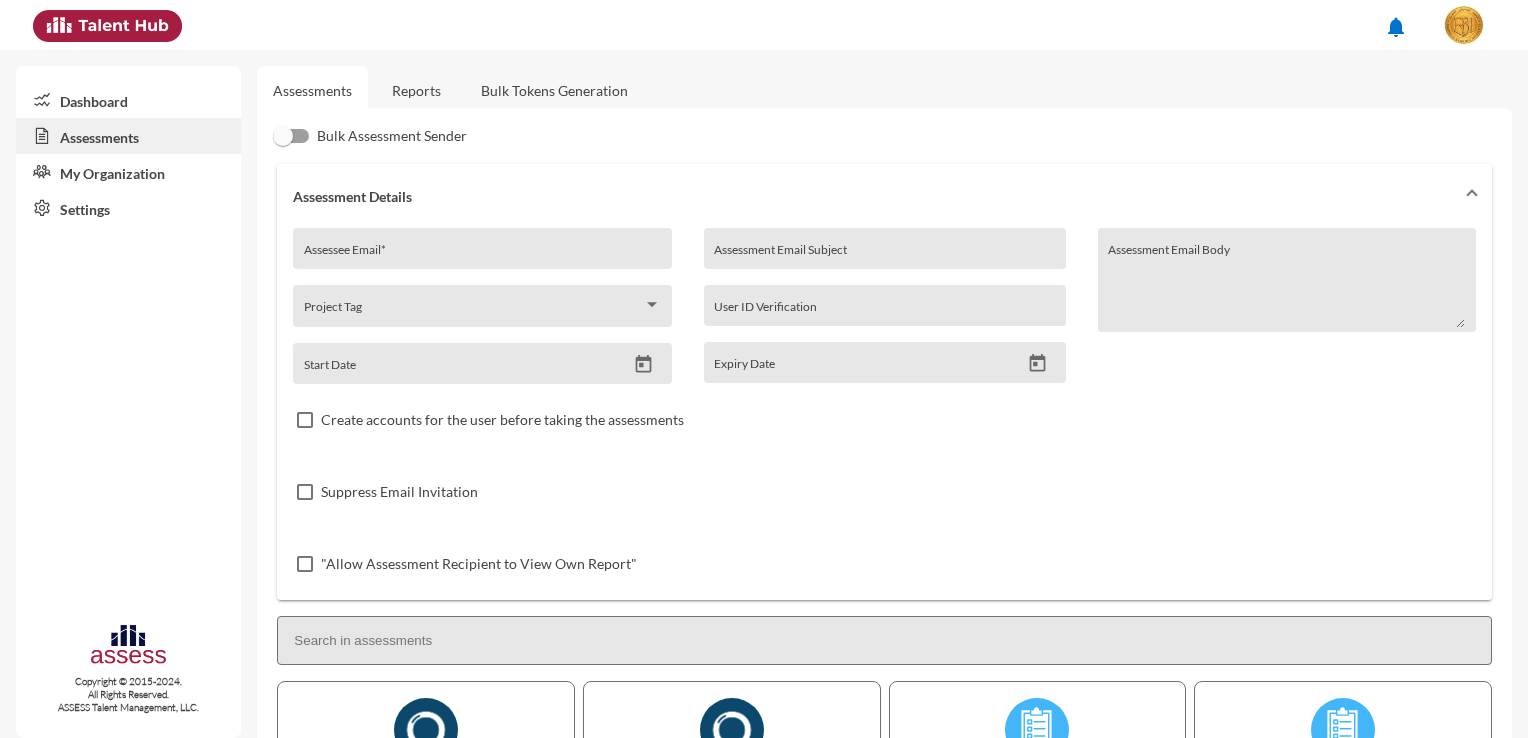 click on "Reports" 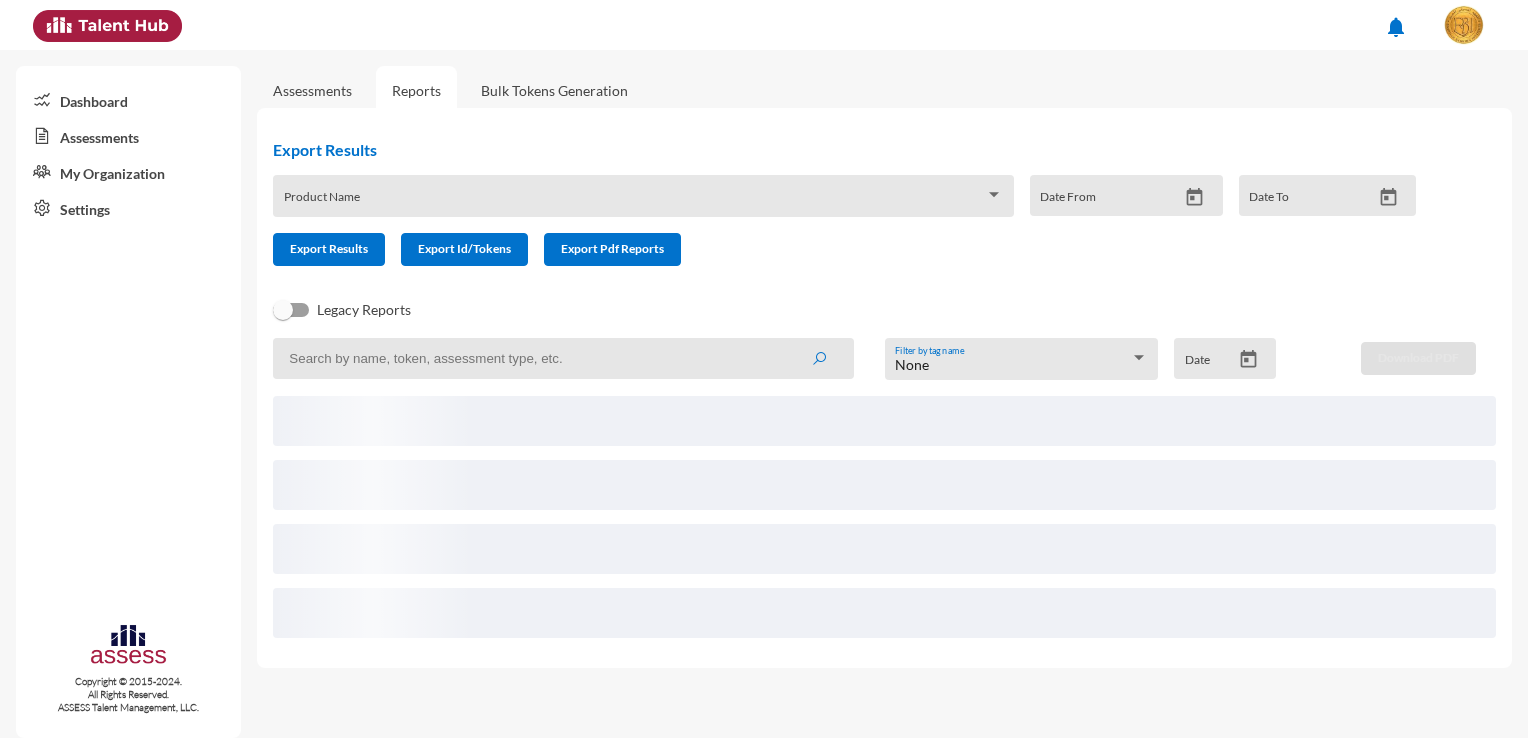 click on "Product Name" 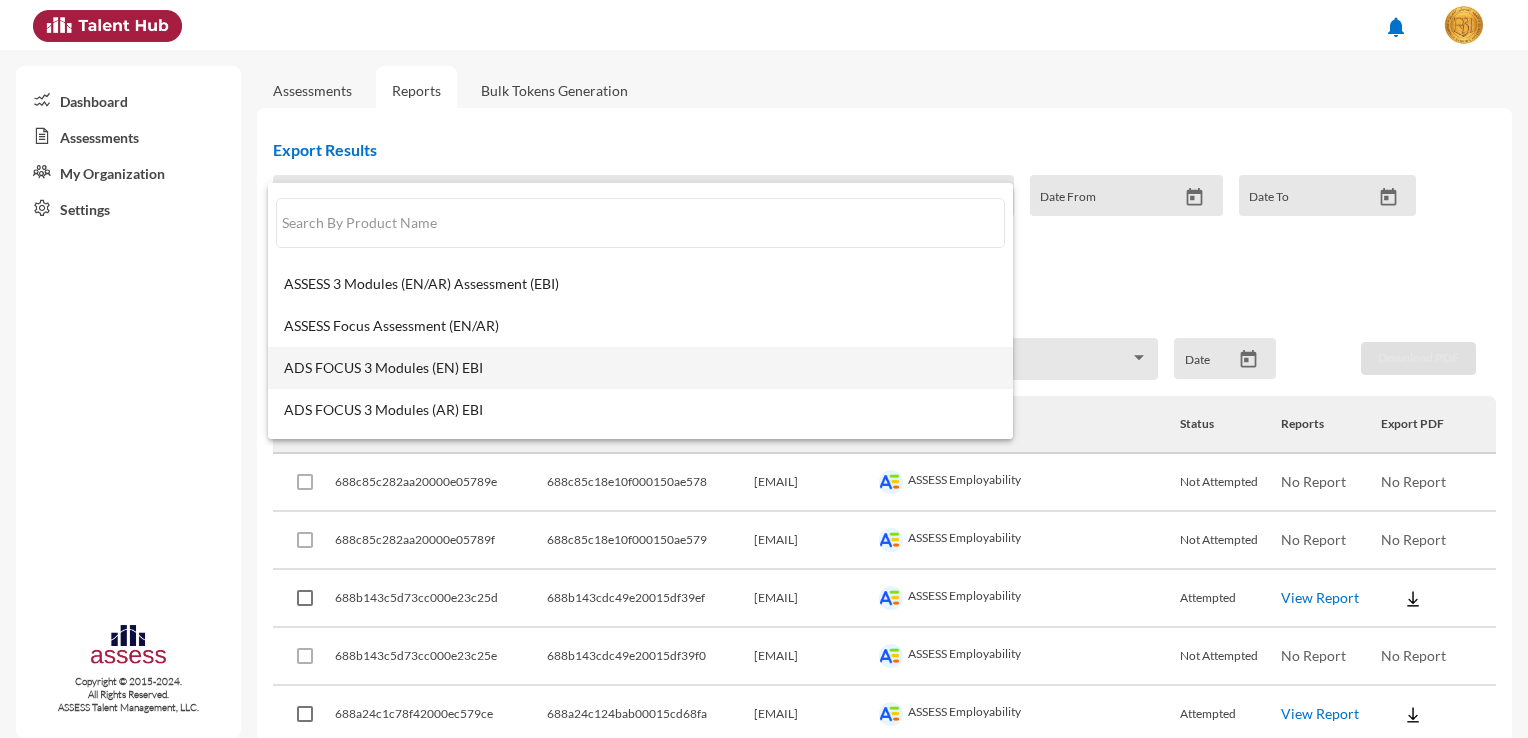 click on "ADS FOCUS 3 Modules (EN) EBI" at bounding box center (640, 368) 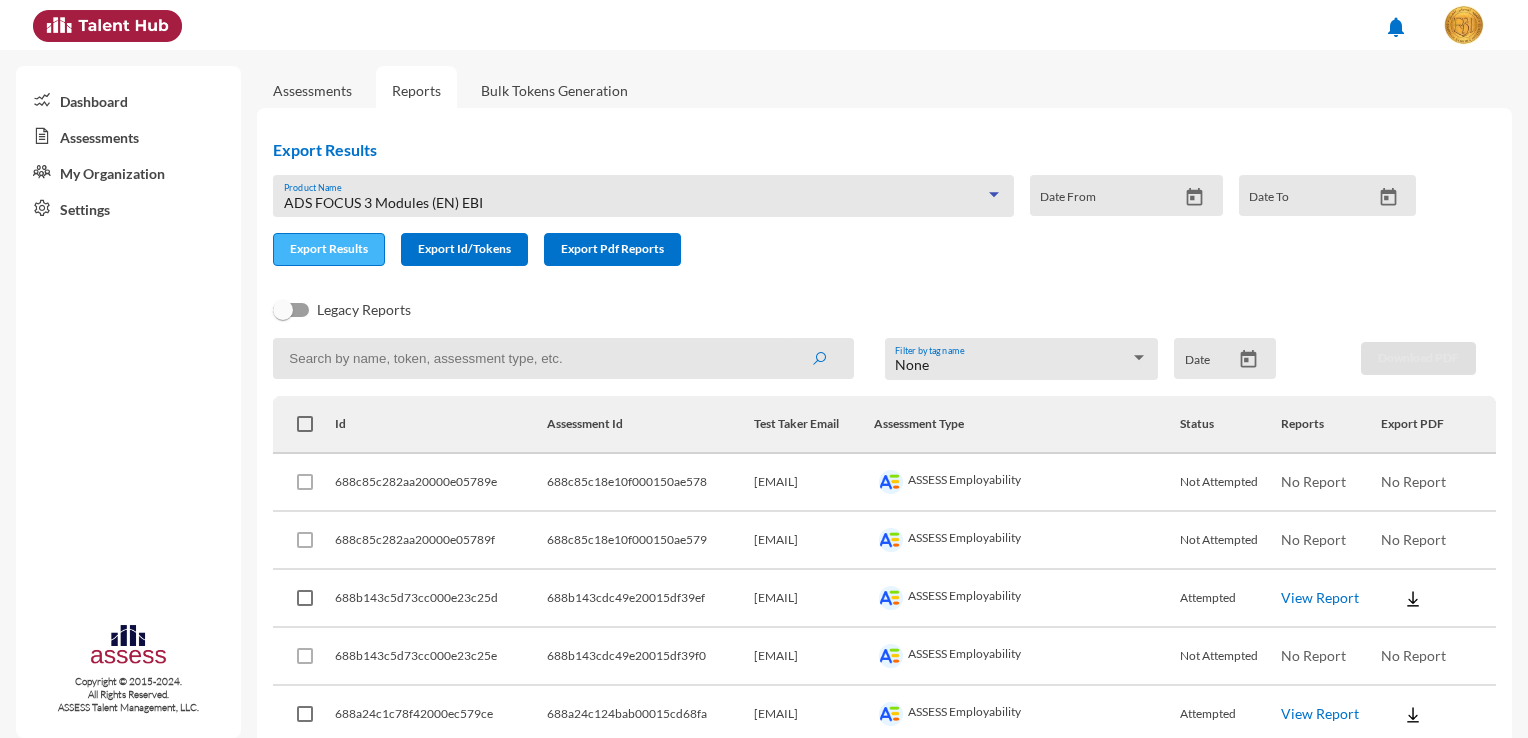 click on "Export Results" 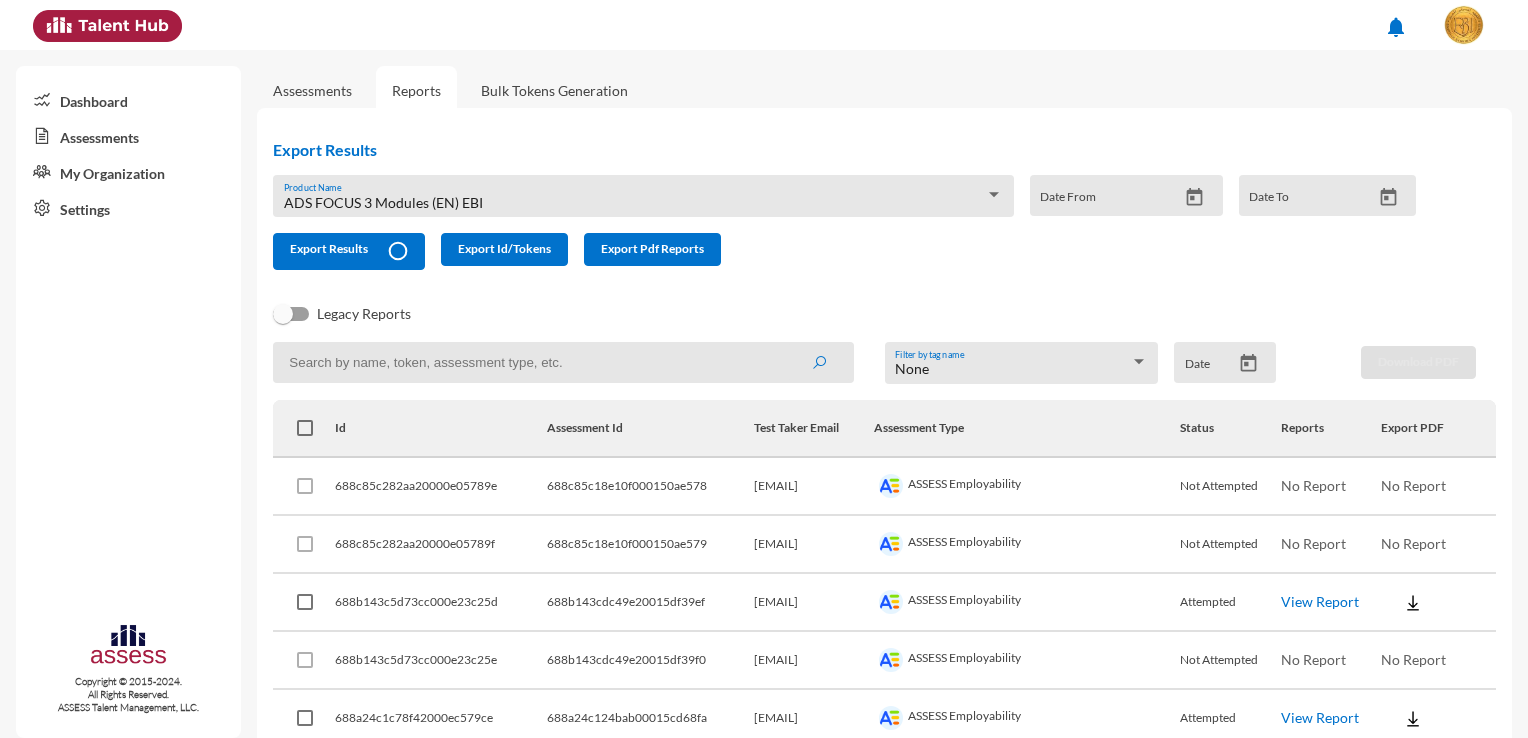 type 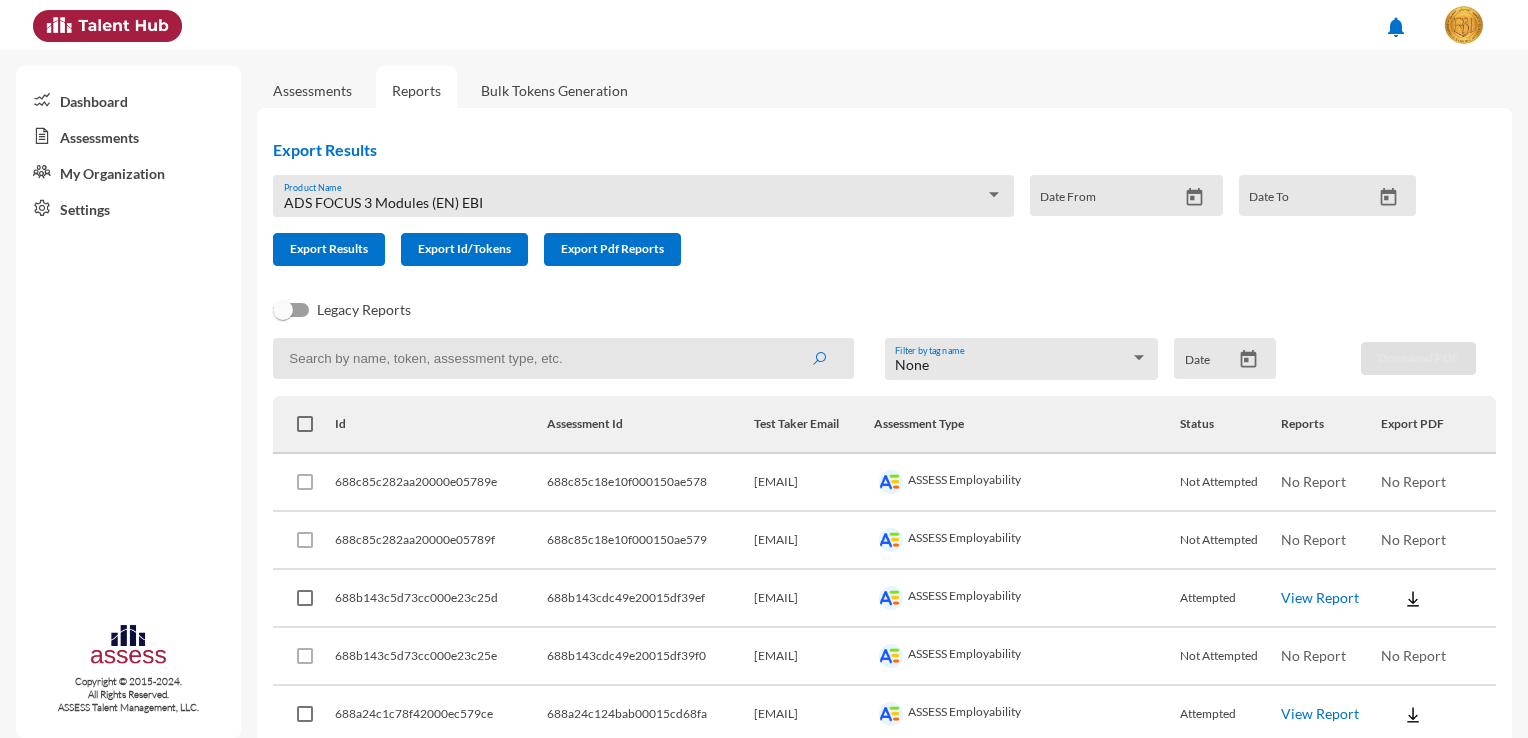 click on "notifications" 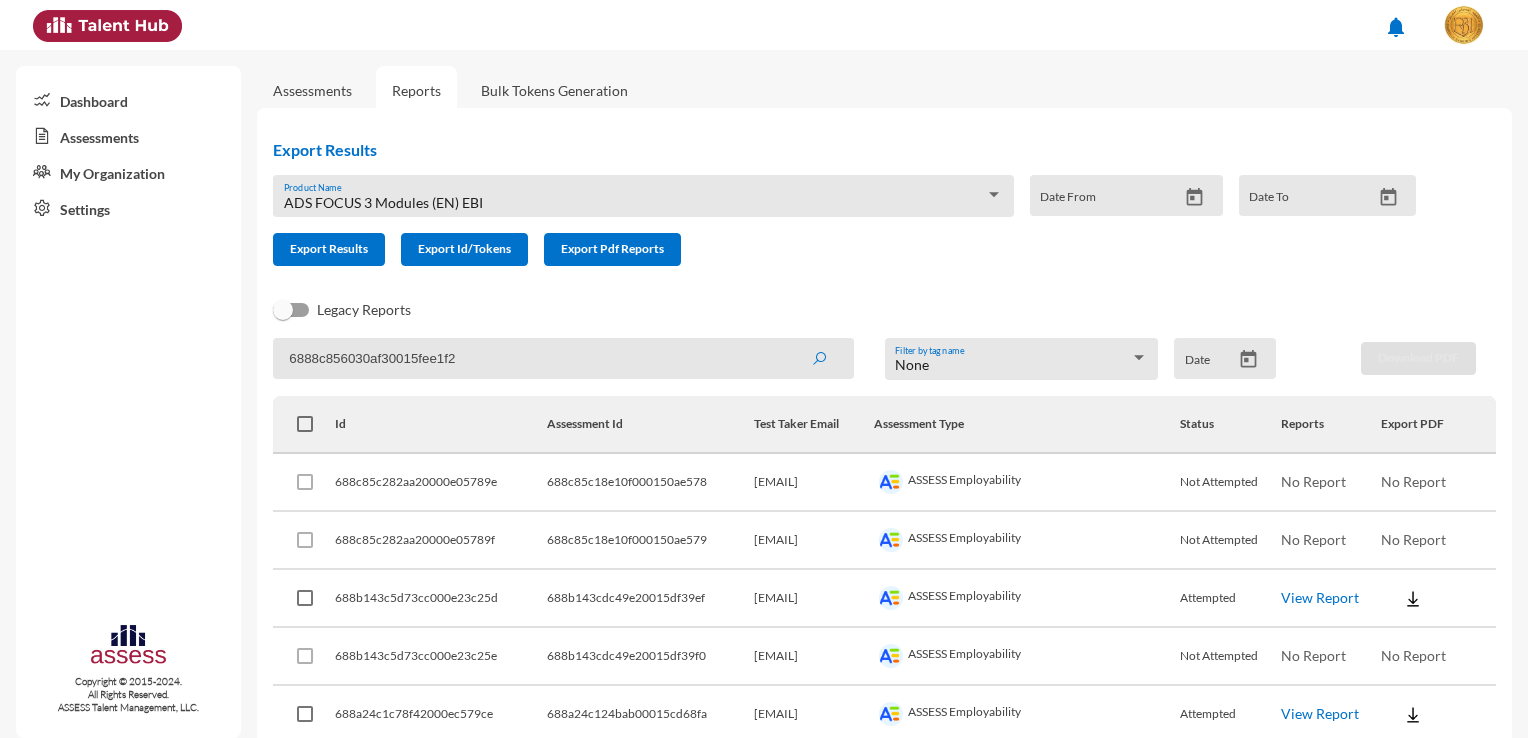 click 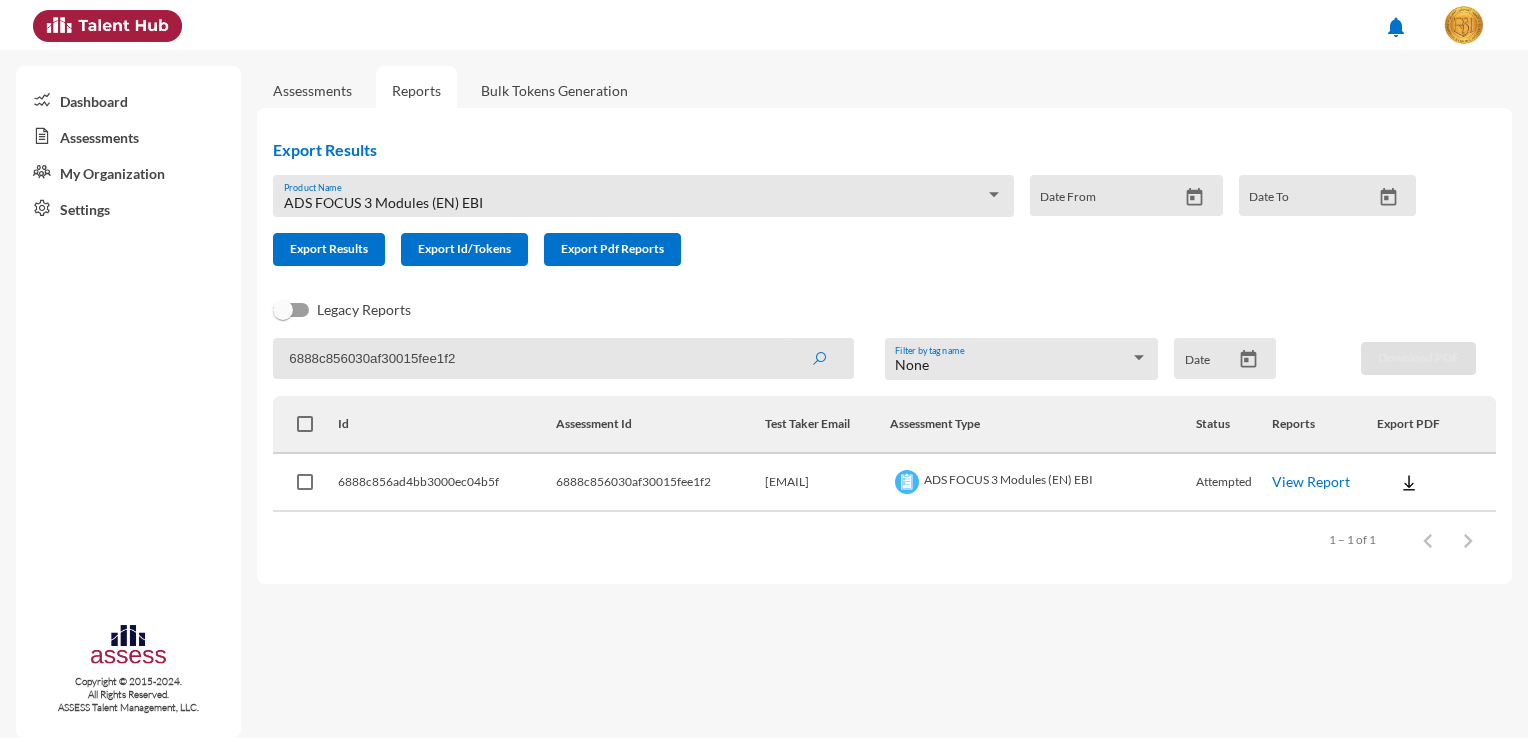 click on "Assessments  Reports  Bulk Tokens Generation Export Results ADS FOCUS 3 Modules (EN) EBI Product Name   Date From  Date To   Export Results   Export Id/Tokens   Export Pdf Reports    Legacy Reports  [UNIQUE_ID] None Filter by tag name  Date  Download PDF    Id Assessment Id  Test Taker Email  Assessment Type Status Reports Export PDF  Items per page:  100  0 of 0" 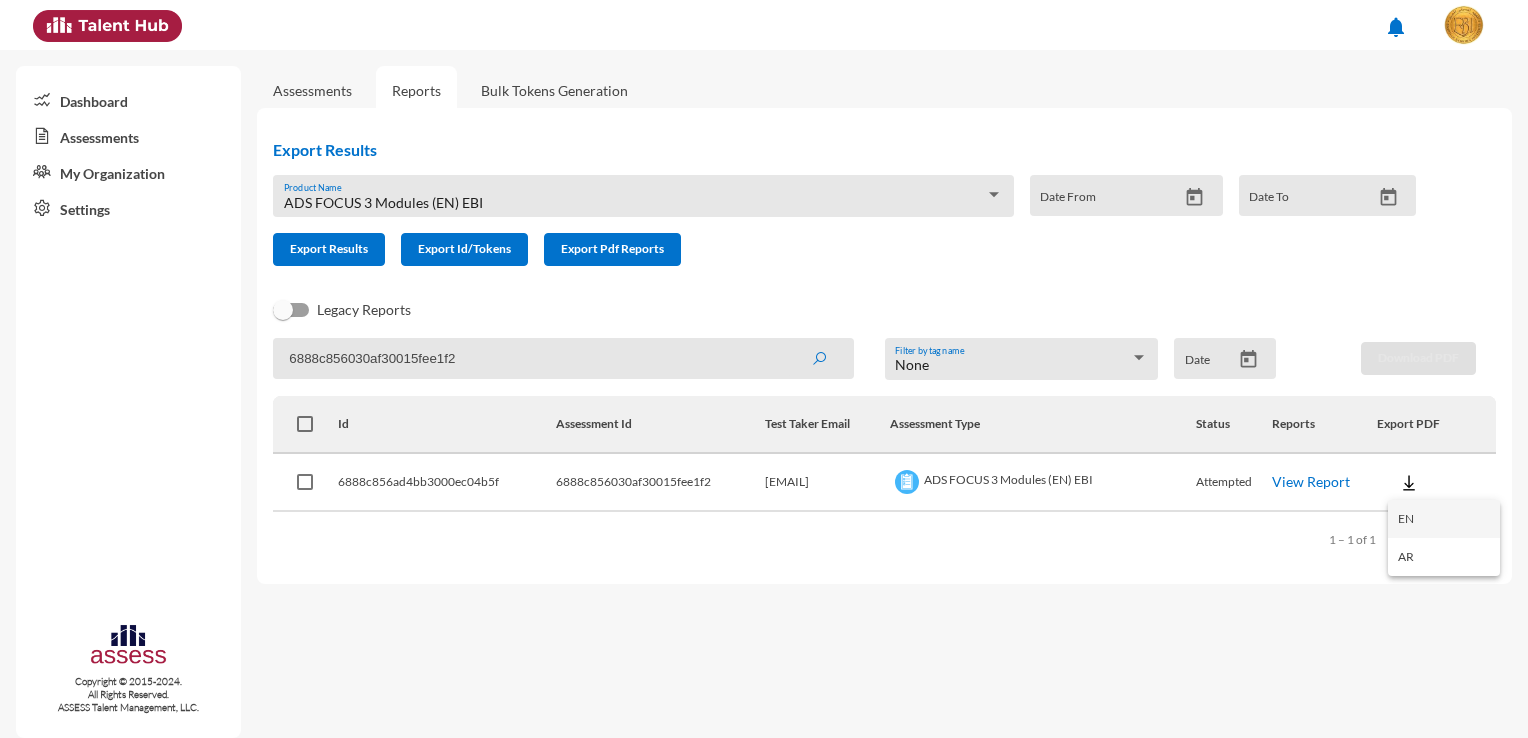 click on "EN" at bounding box center (1444, 519) 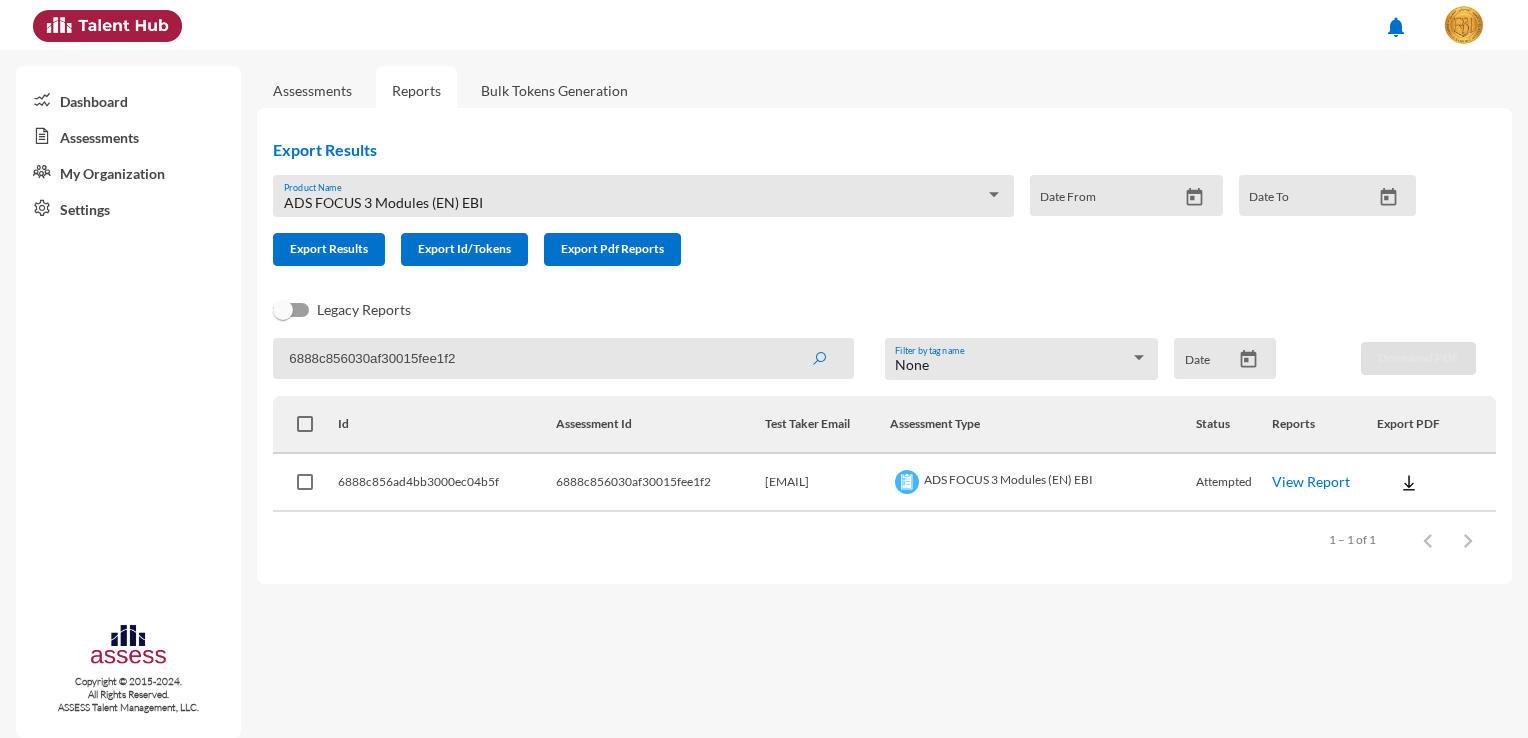 click on "6888c856030af30015fee1f2" 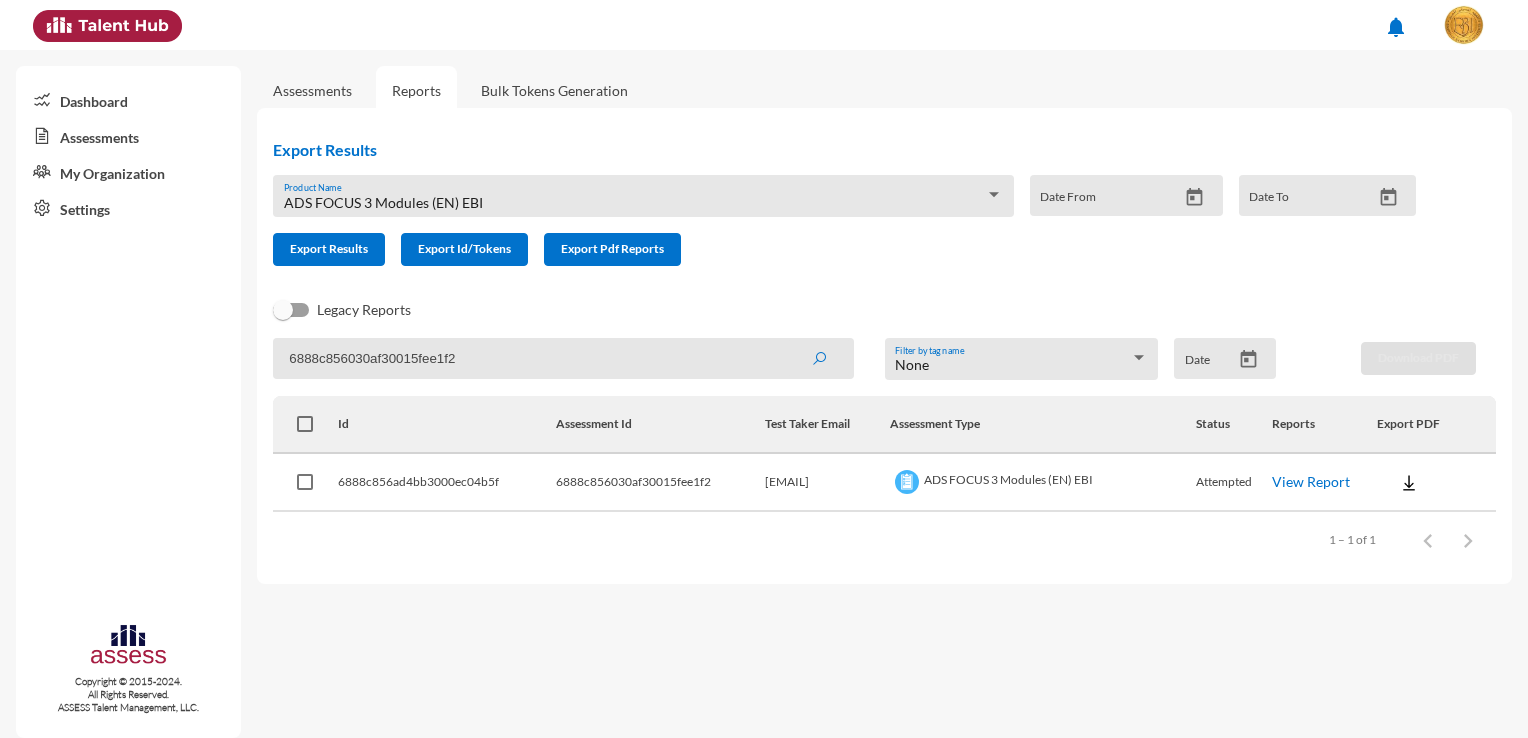 paste on "214" 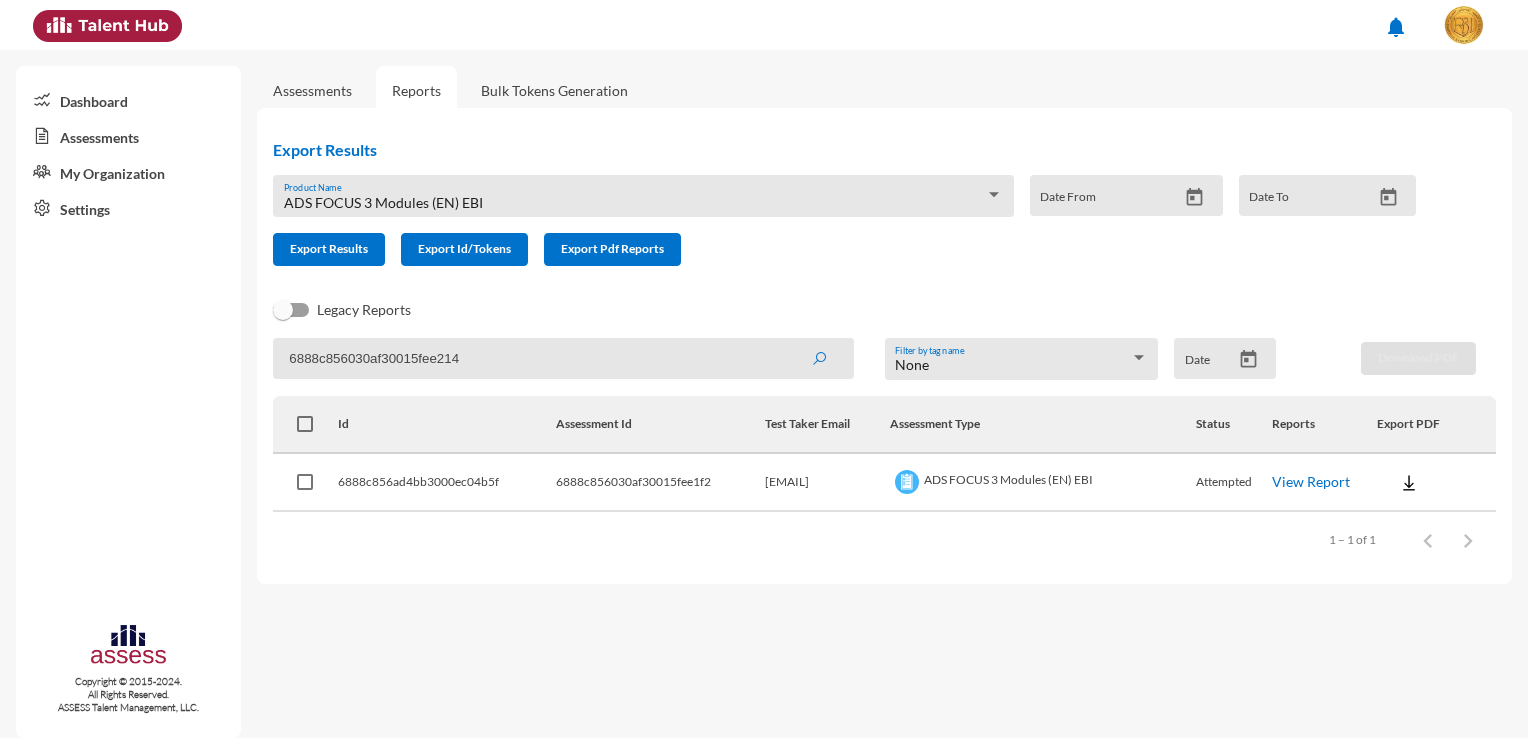 type on "6888c856030af30015fee214" 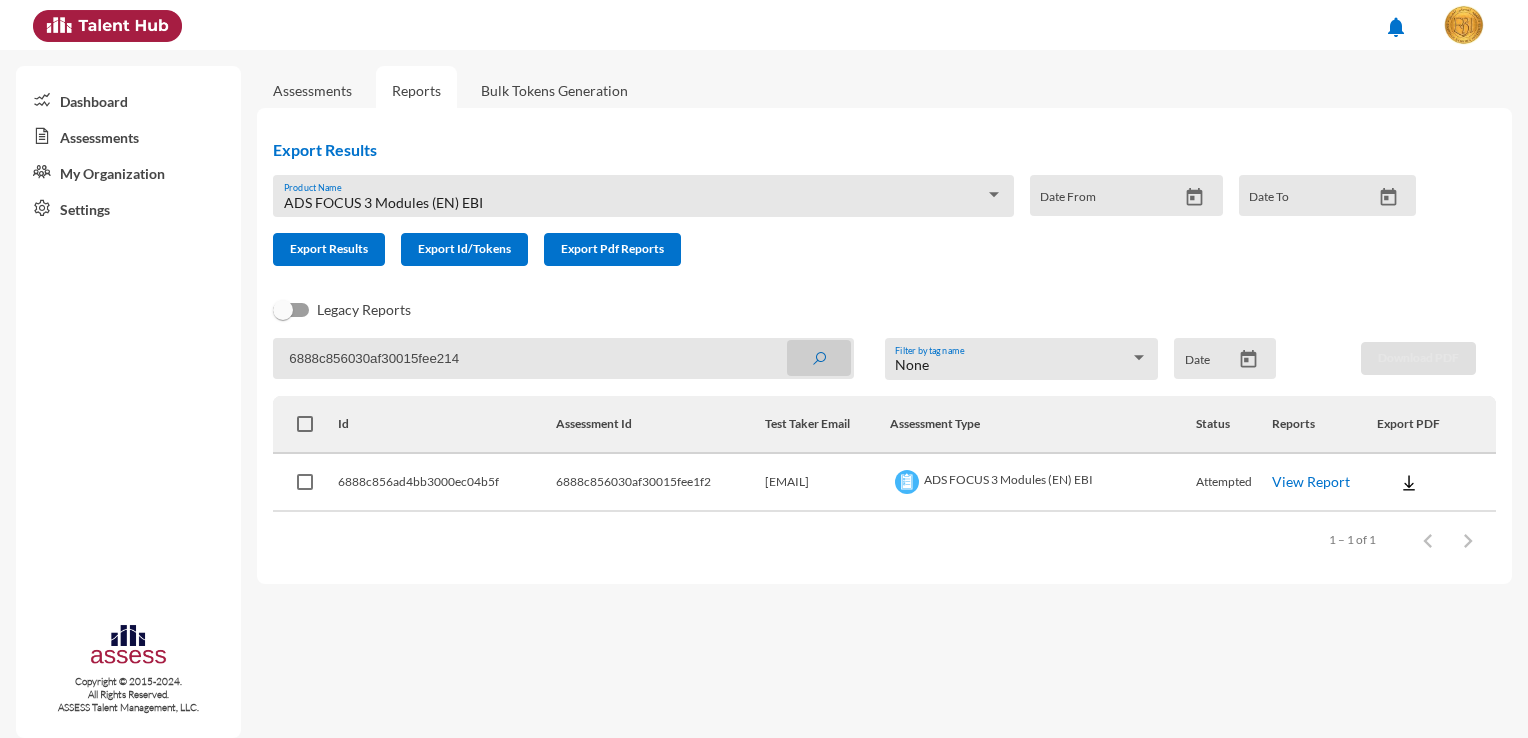click 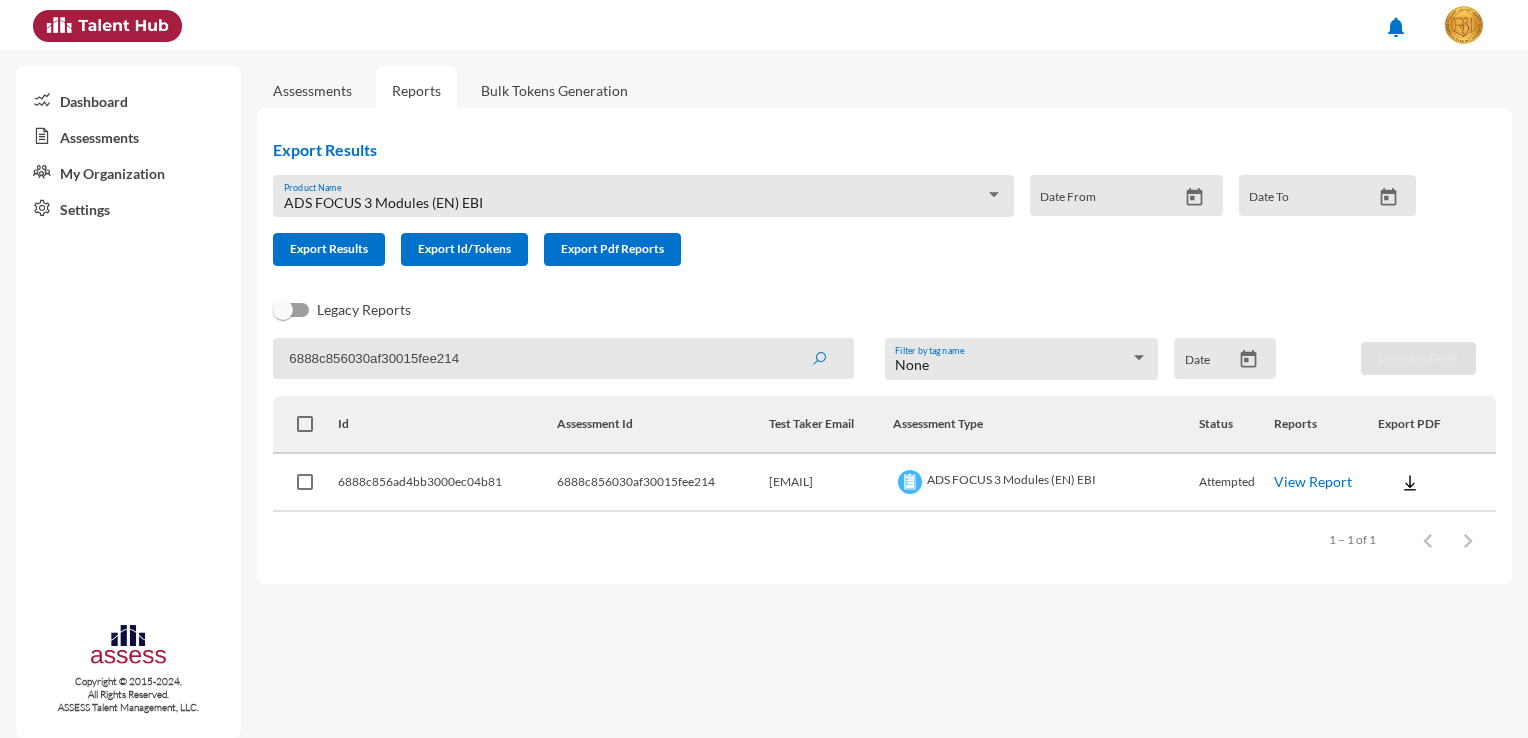 click 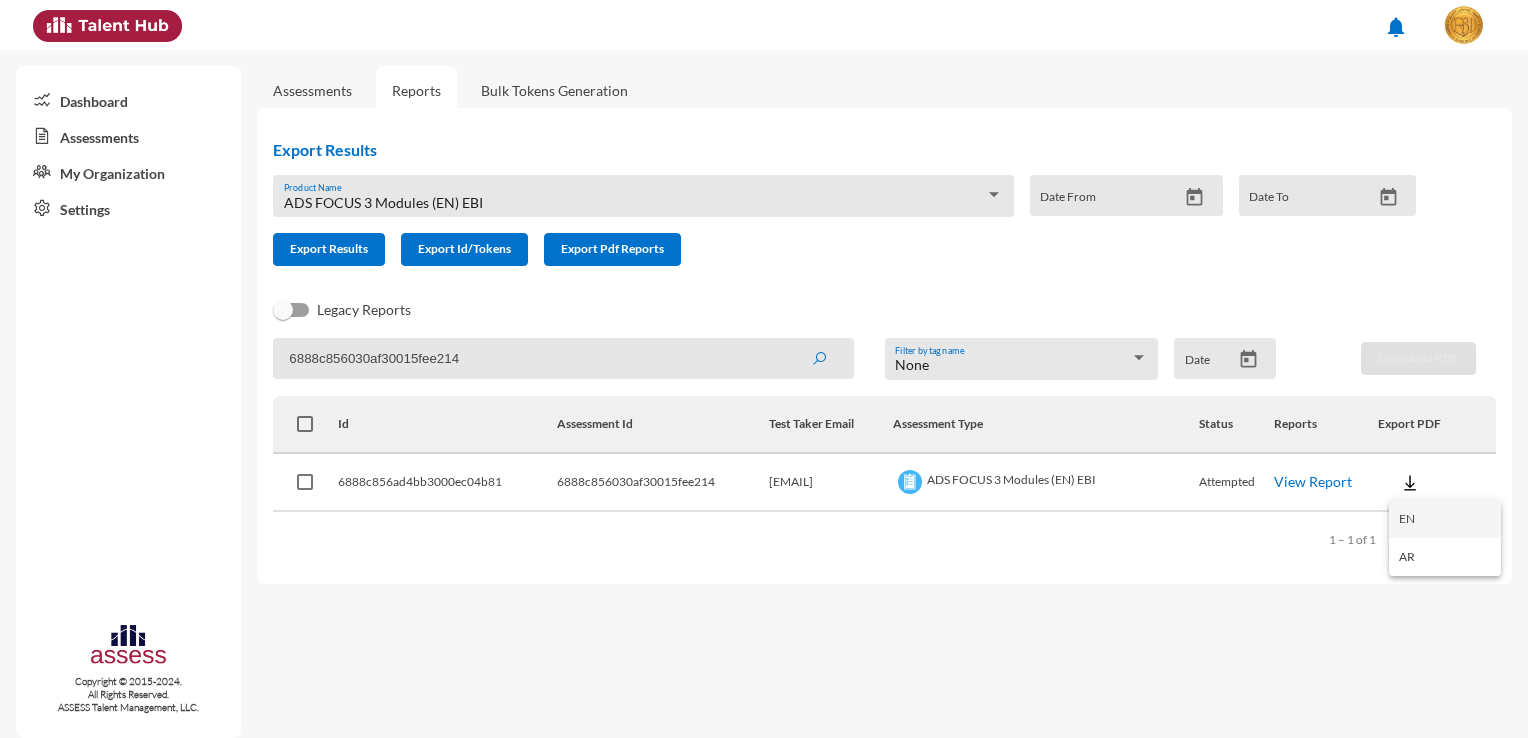 click on "EN" at bounding box center (1445, 519) 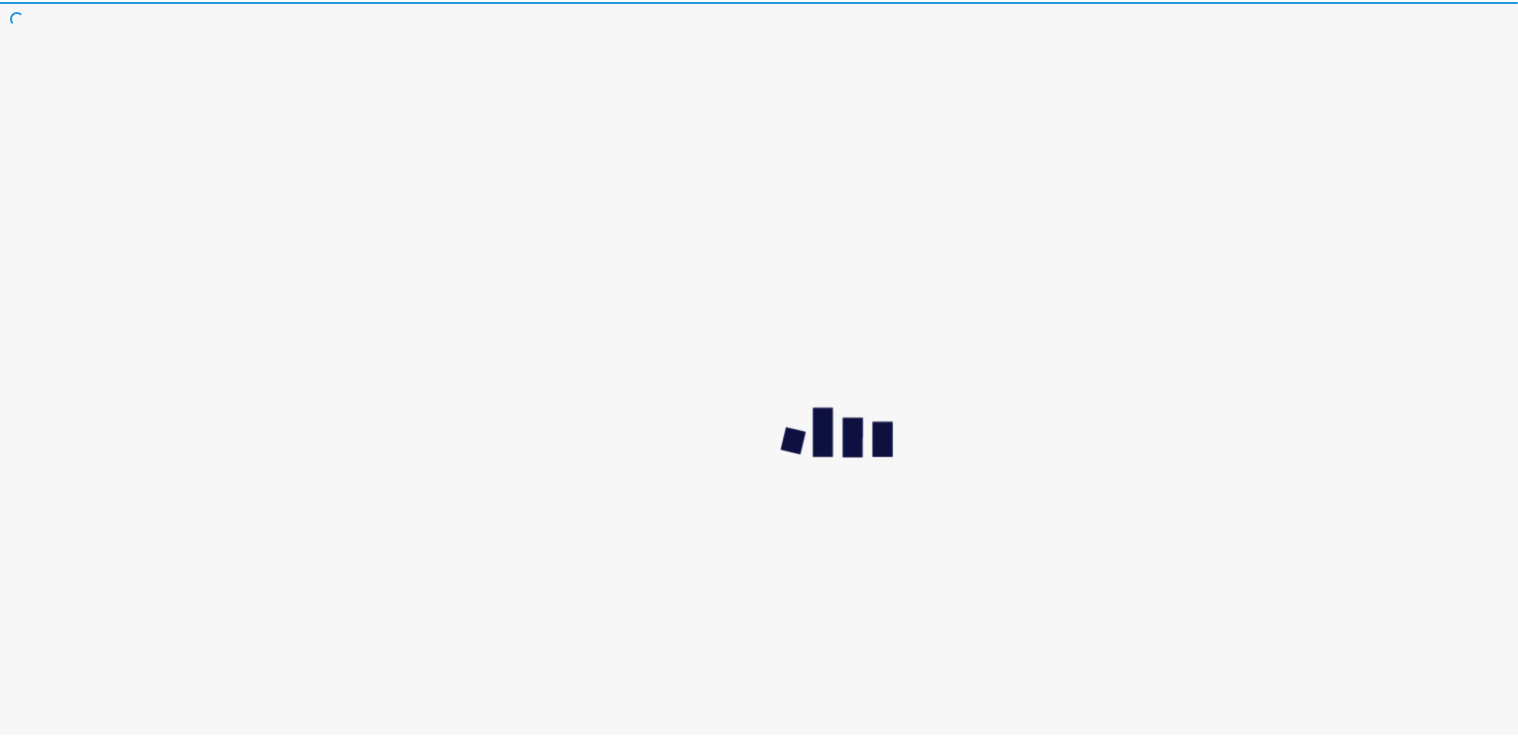 scroll, scrollTop: 0, scrollLeft: 0, axis: both 